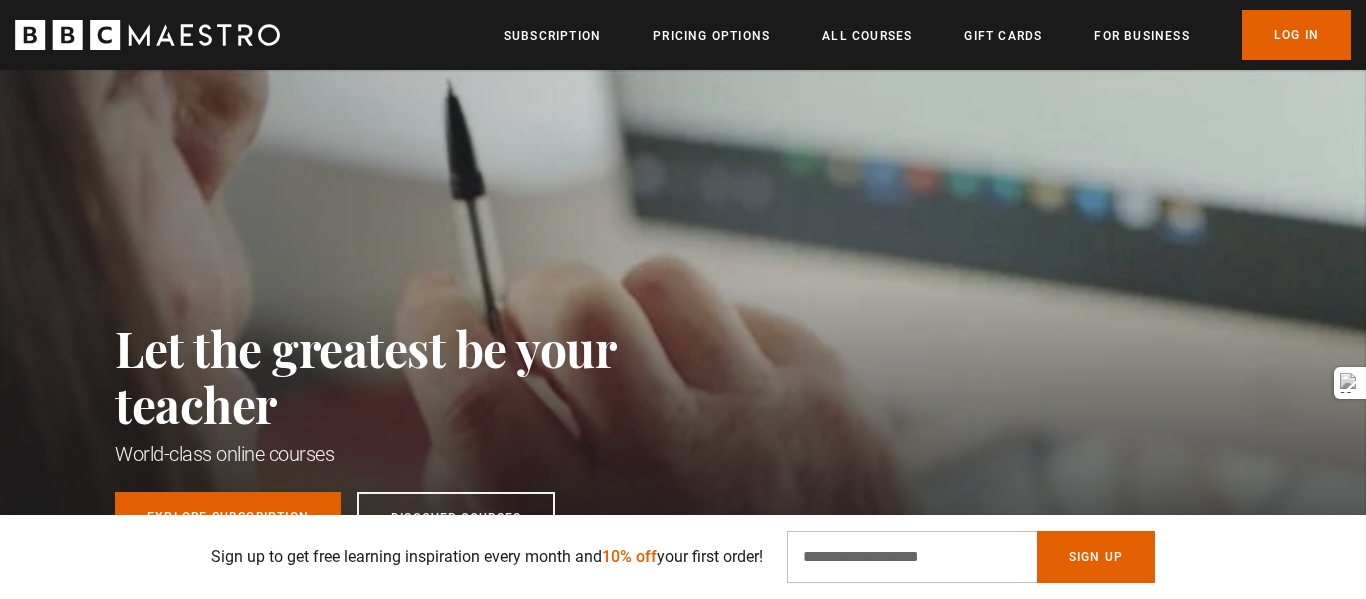 click at bounding box center [538, 838] 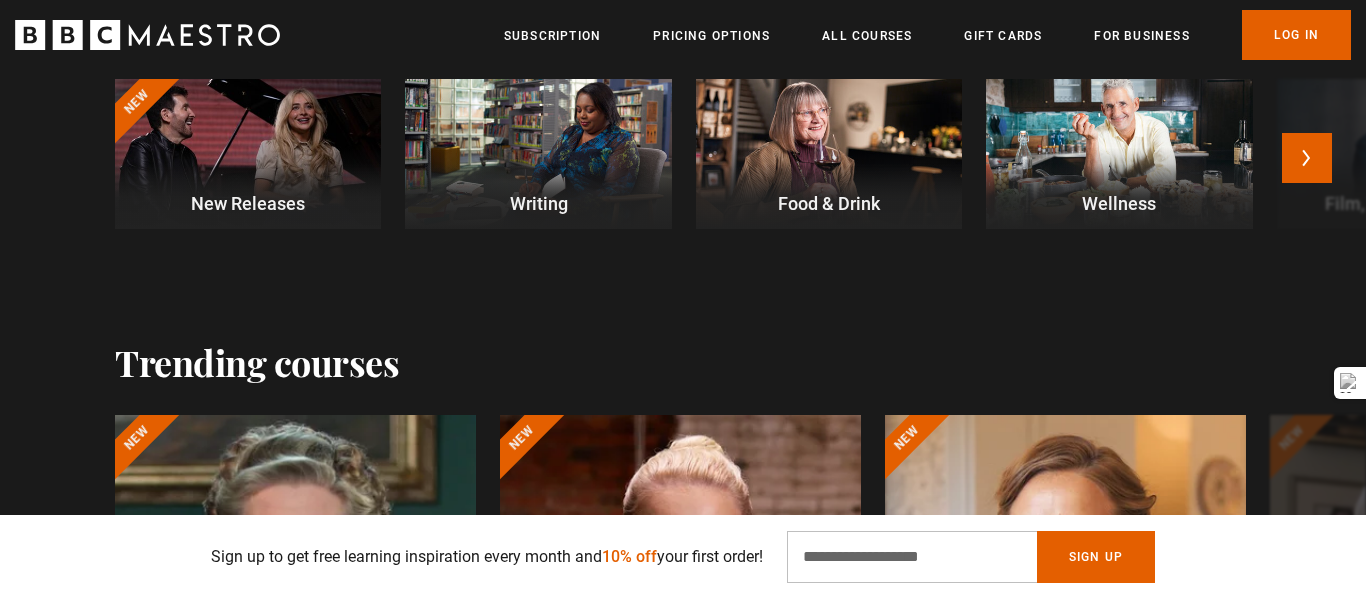 scroll, scrollTop: 684, scrollLeft: 0, axis: vertical 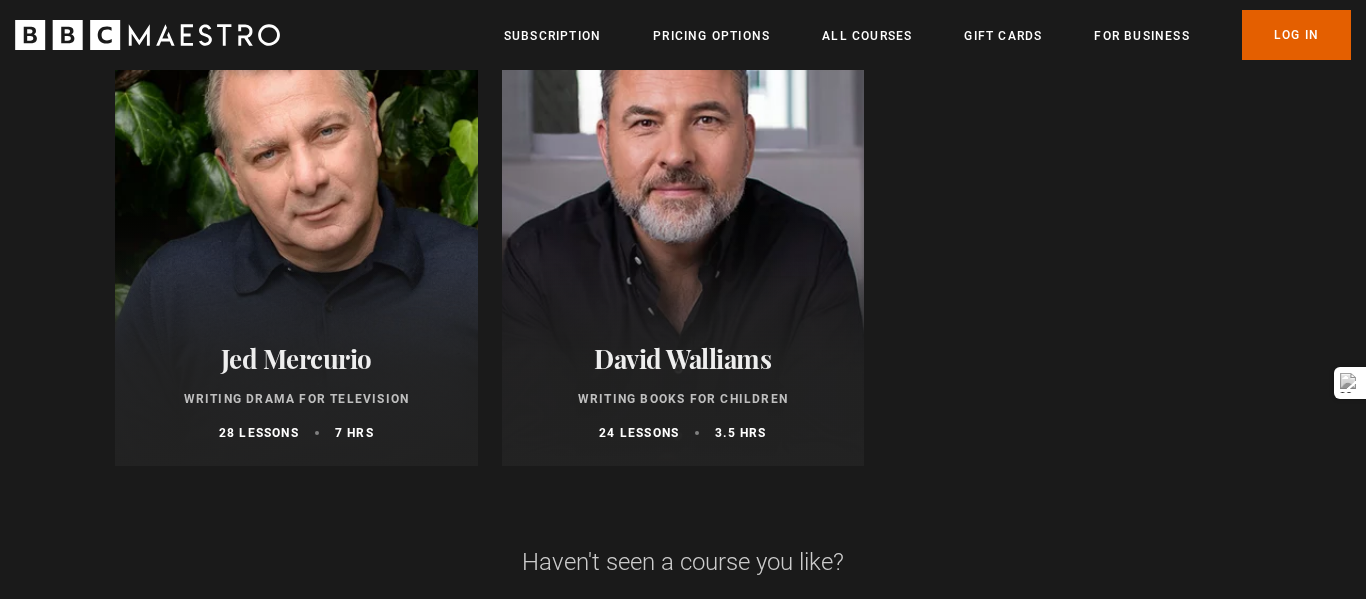 click on "Jed Mercurio
Writing Drama for Television
28 lessons
7 hrs" at bounding box center [296, 392] 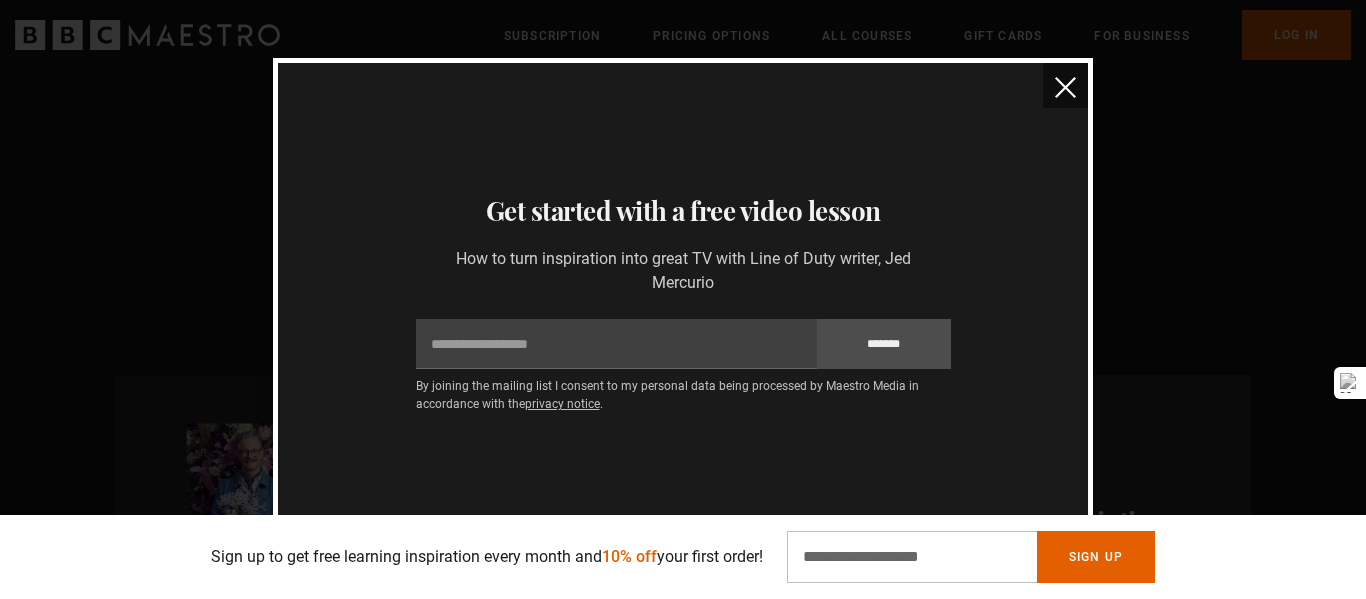 scroll, scrollTop: 863, scrollLeft: 0, axis: vertical 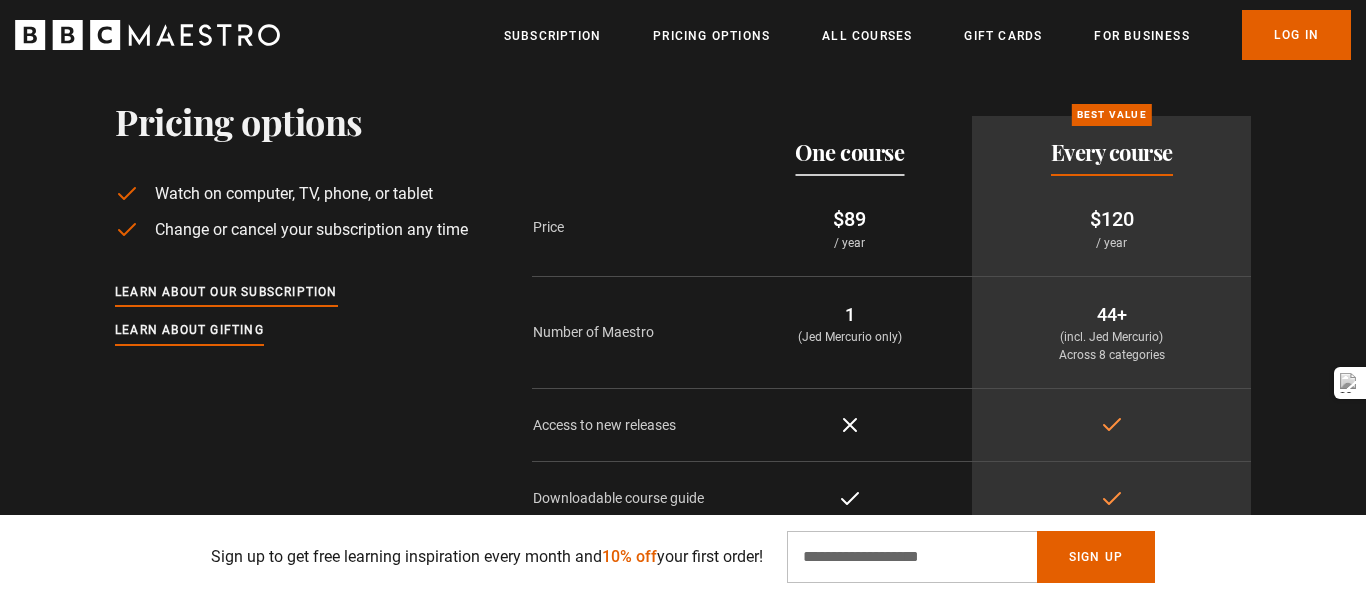 click on "$89
/ year" at bounding box center [849, 228] 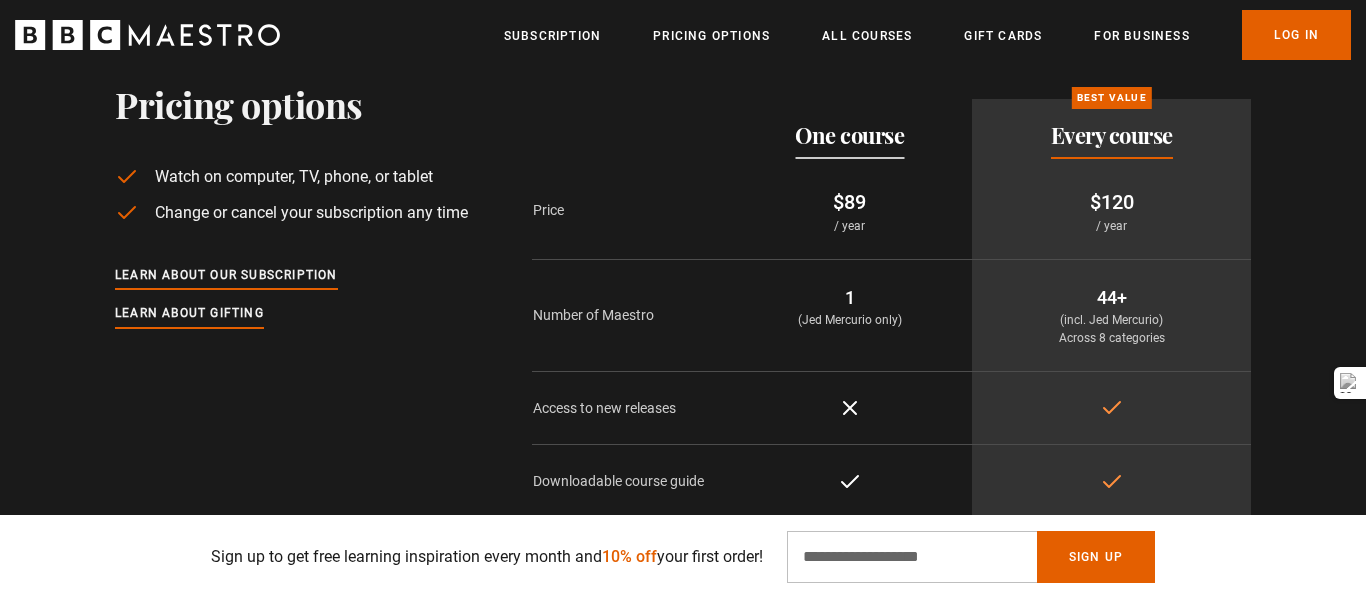 scroll, scrollTop: 4190, scrollLeft: 0, axis: vertical 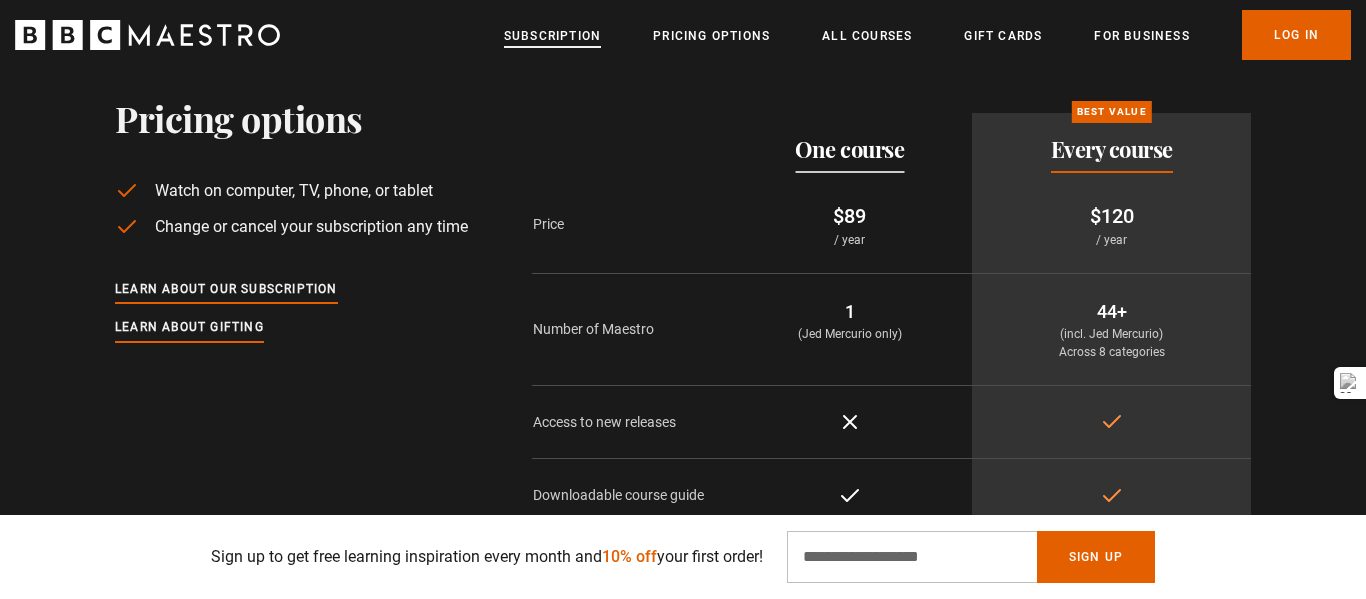 click on "Subscription" at bounding box center [552, 36] 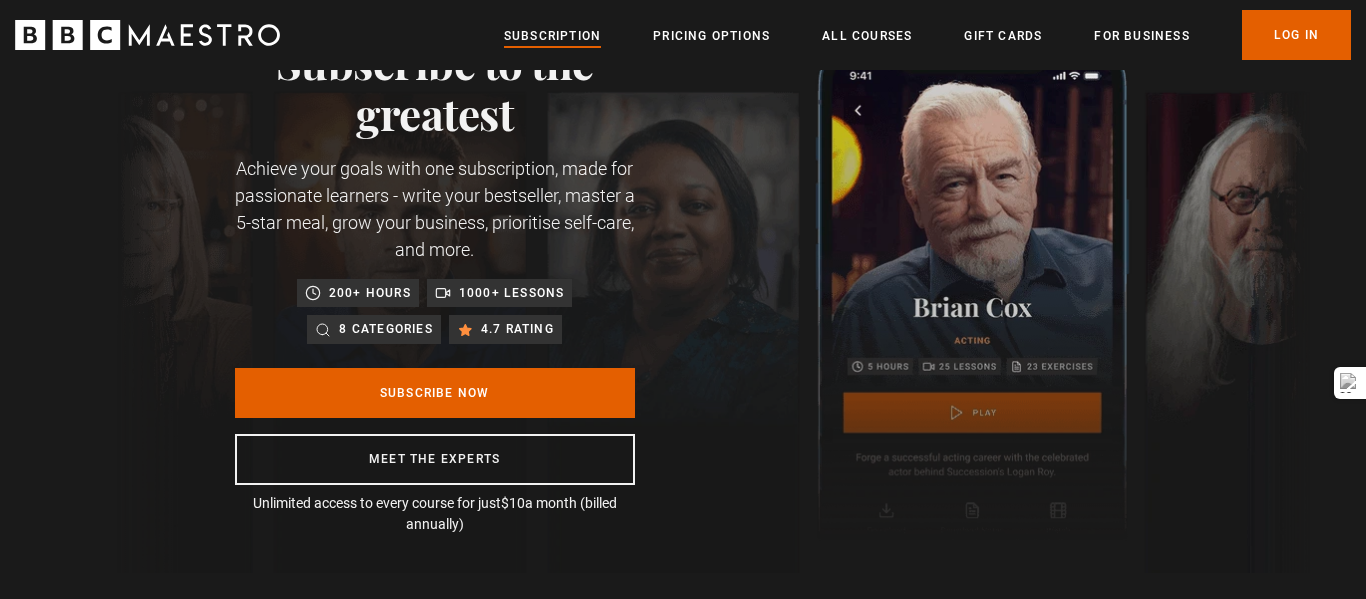 scroll, scrollTop: 114, scrollLeft: 0, axis: vertical 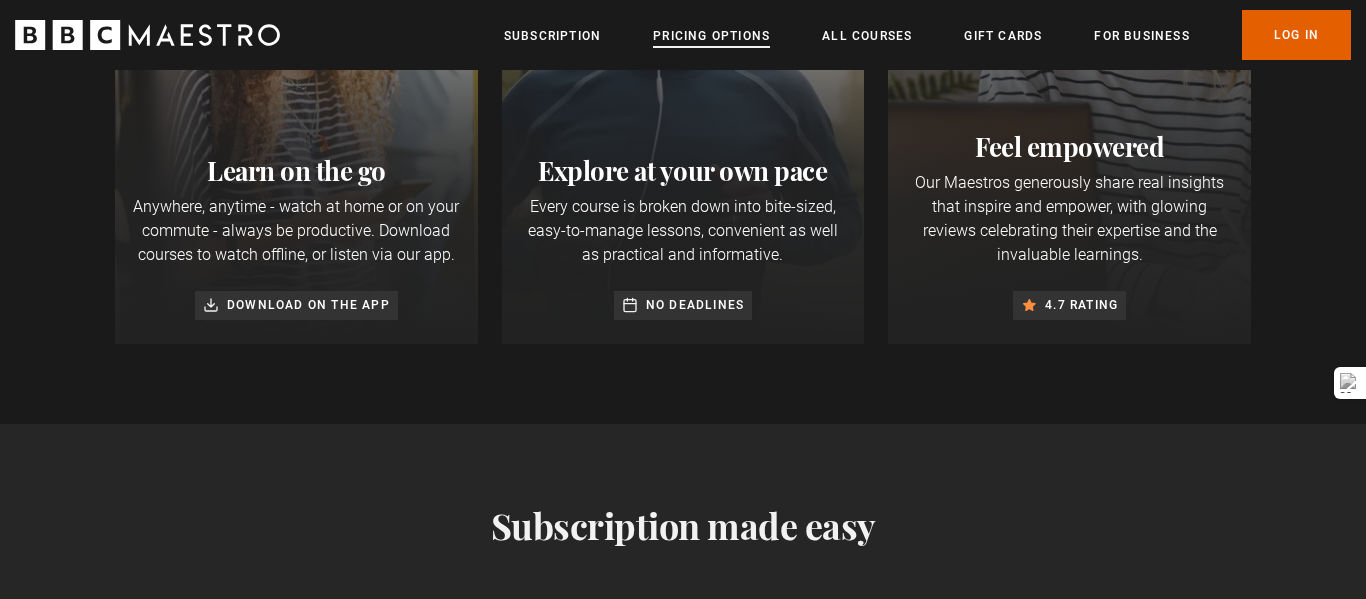 click on "Pricing Options" at bounding box center (711, 36) 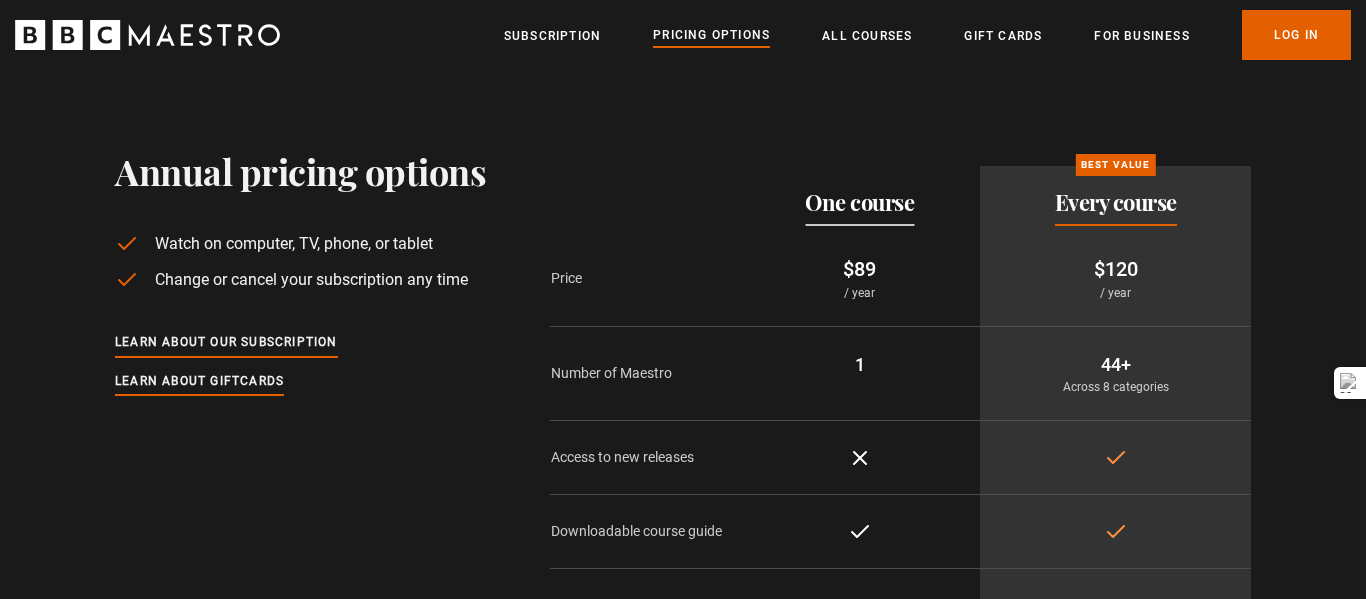 scroll, scrollTop: 0, scrollLeft: 0, axis: both 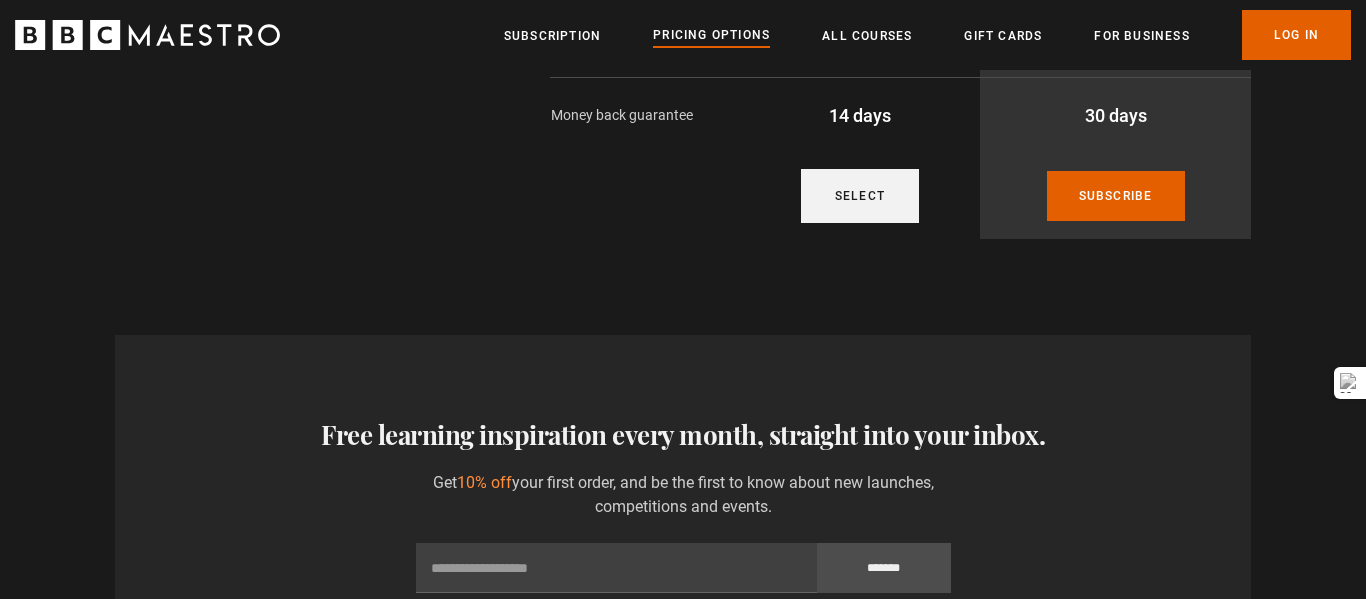 click on "Select" at bounding box center [860, 196] 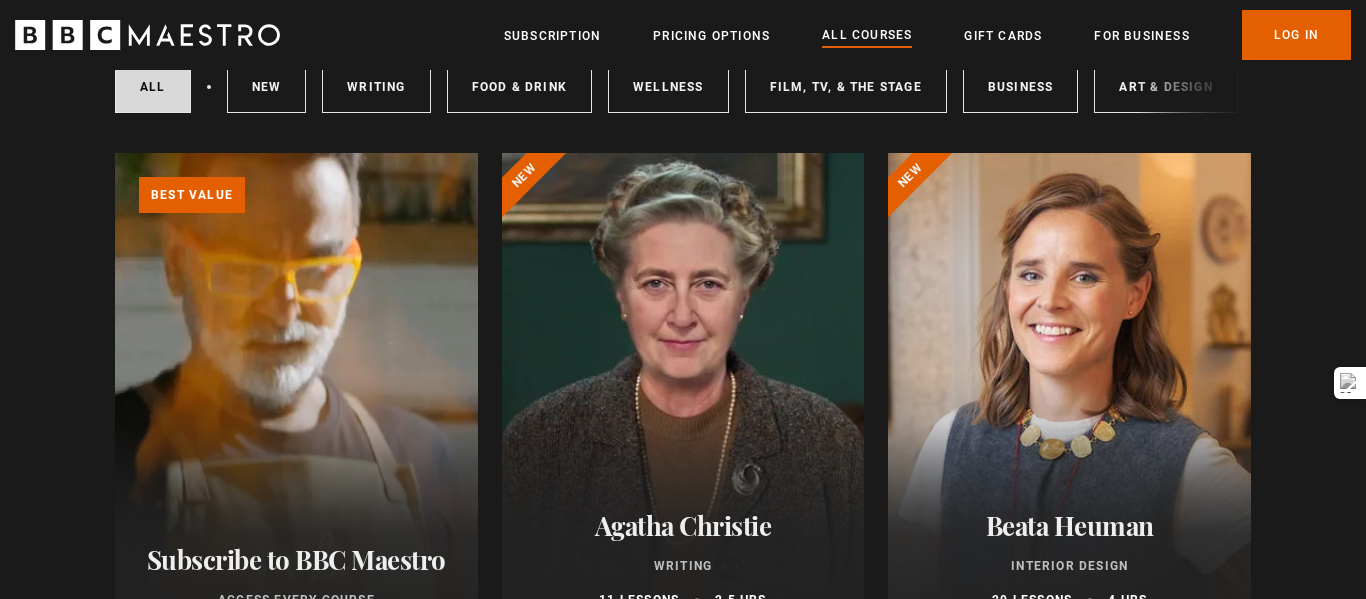 scroll, scrollTop: 164, scrollLeft: 0, axis: vertical 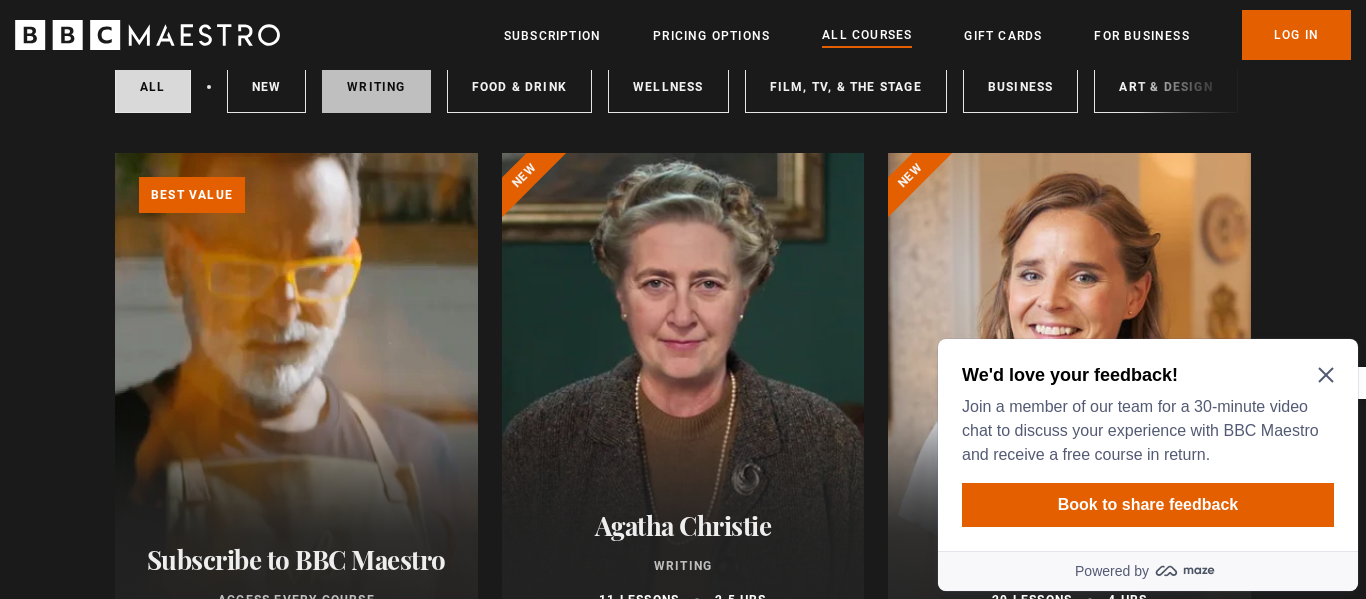 click on "Writing" at bounding box center [376, 87] 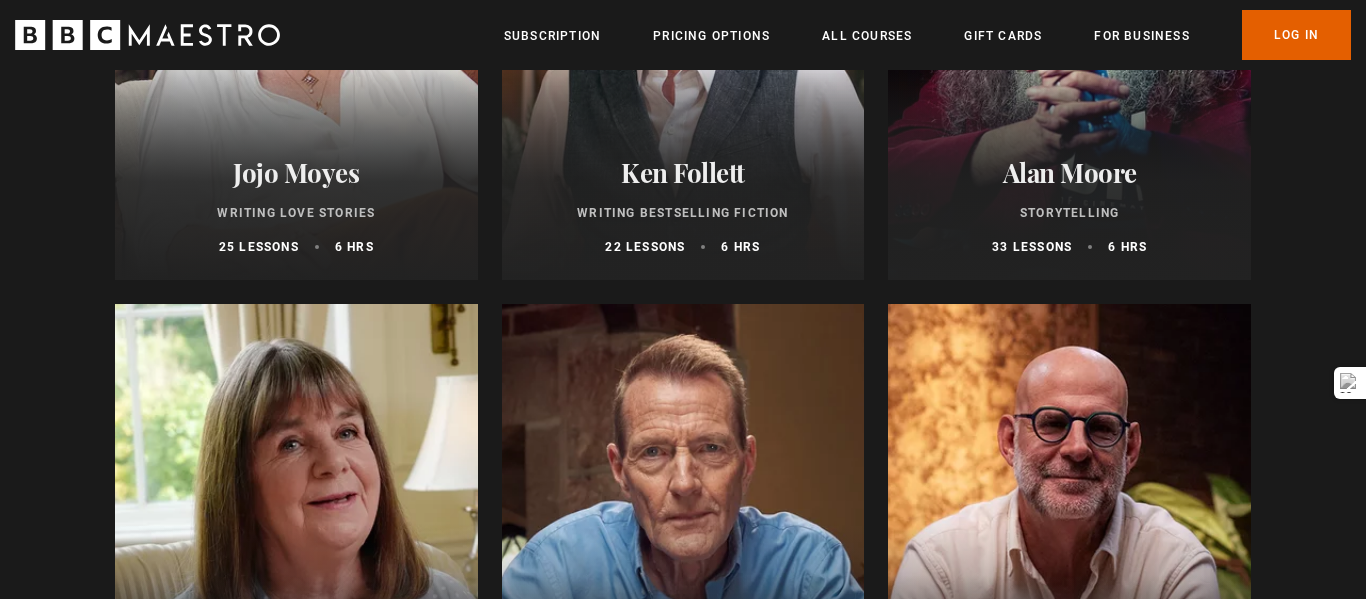 scroll, scrollTop: 0, scrollLeft: 0, axis: both 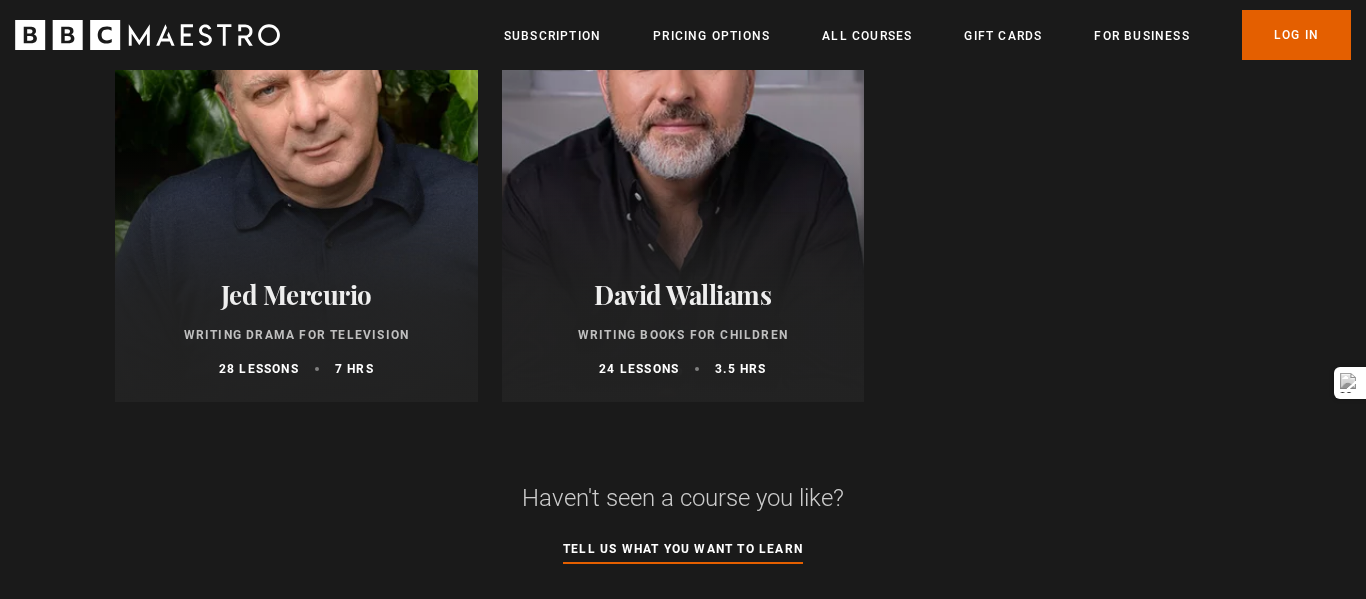 click at bounding box center [296, 162] 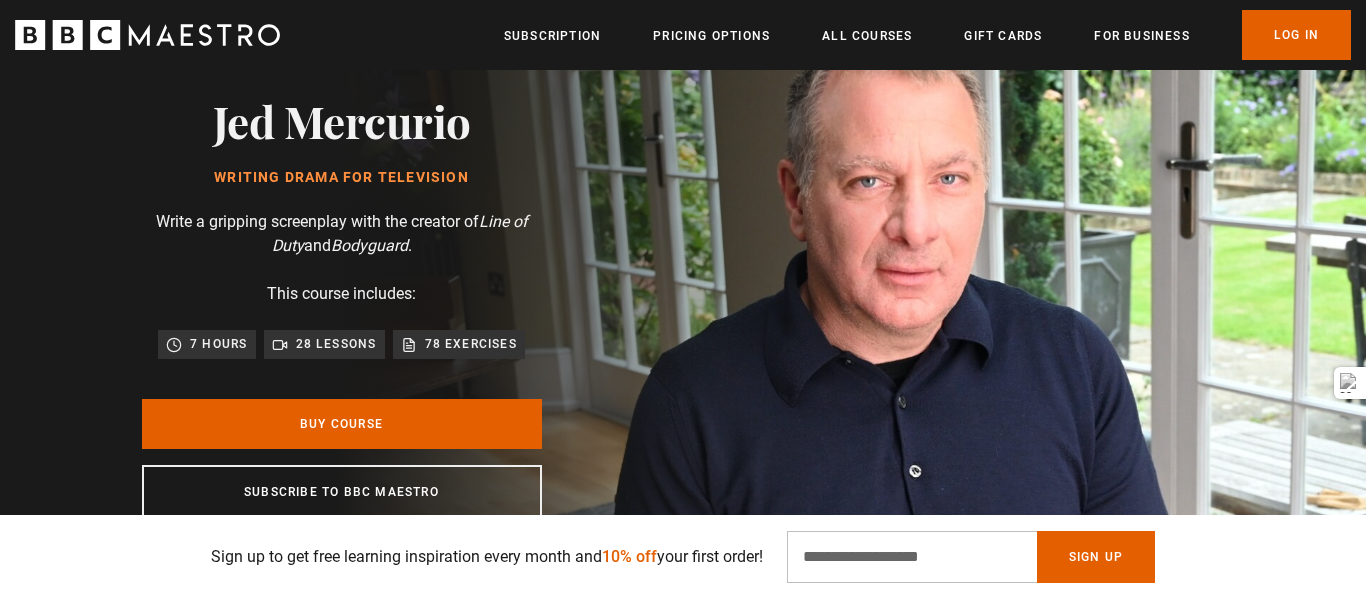 scroll, scrollTop: 135, scrollLeft: 0, axis: vertical 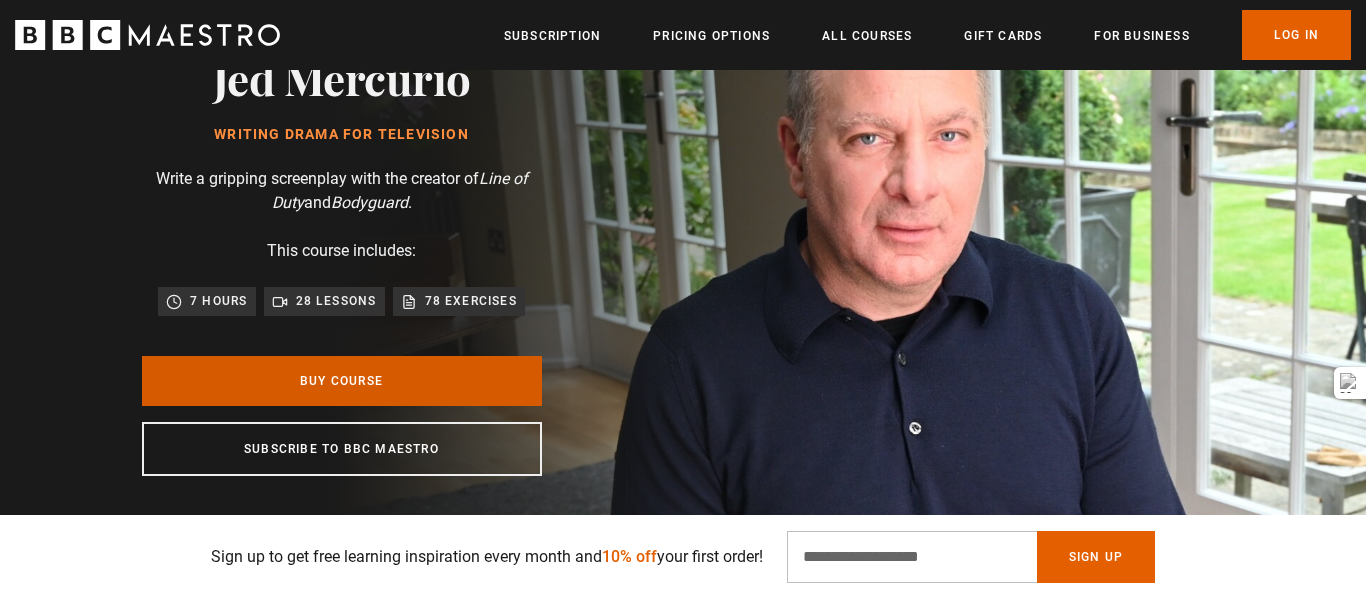 click on "Buy Course" at bounding box center [342, 381] 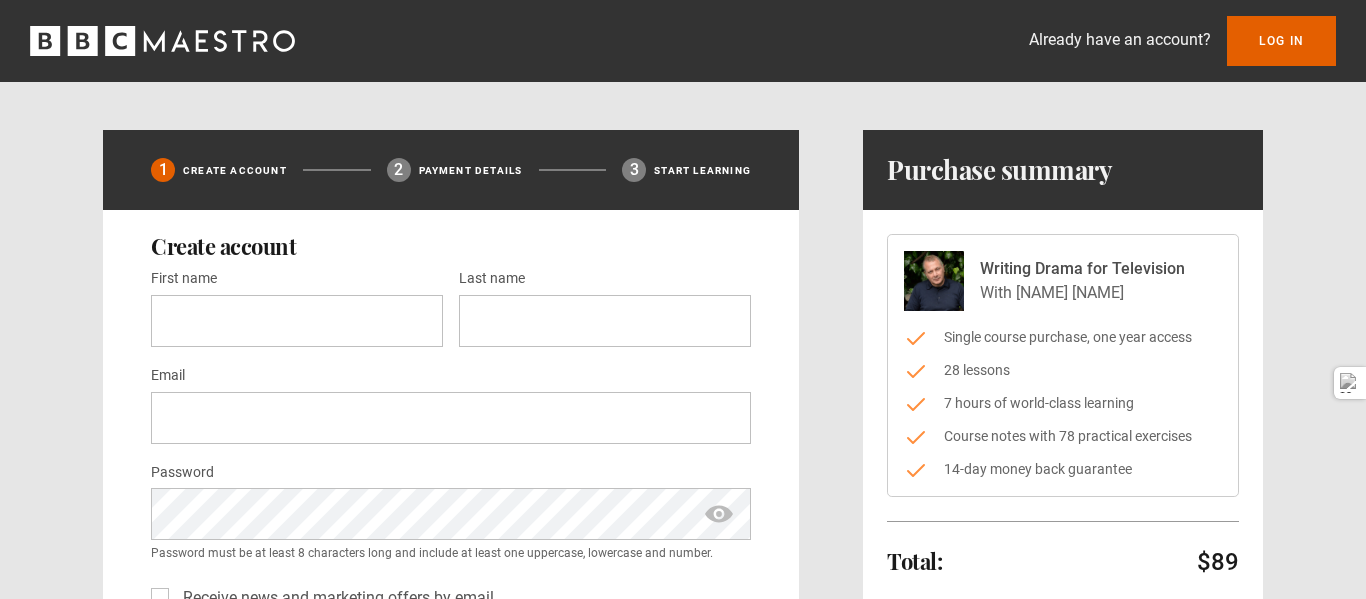 scroll, scrollTop: 0, scrollLeft: 0, axis: both 